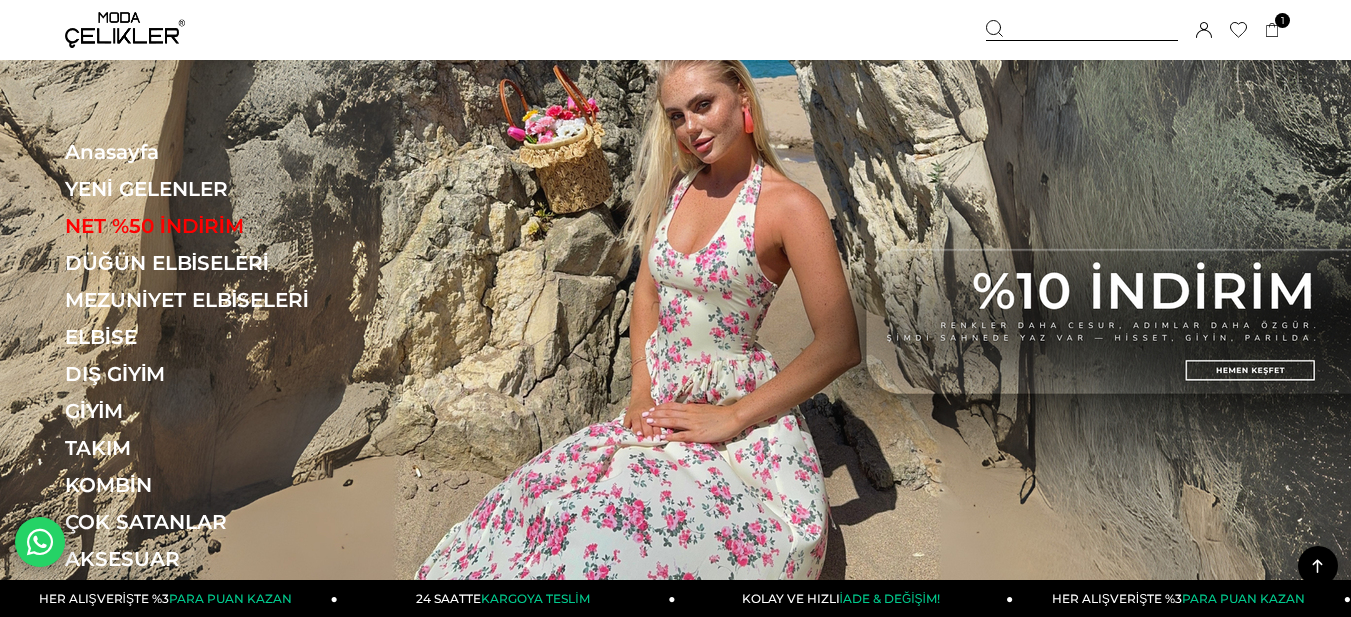scroll, scrollTop: 494, scrollLeft: 0, axis: vertical 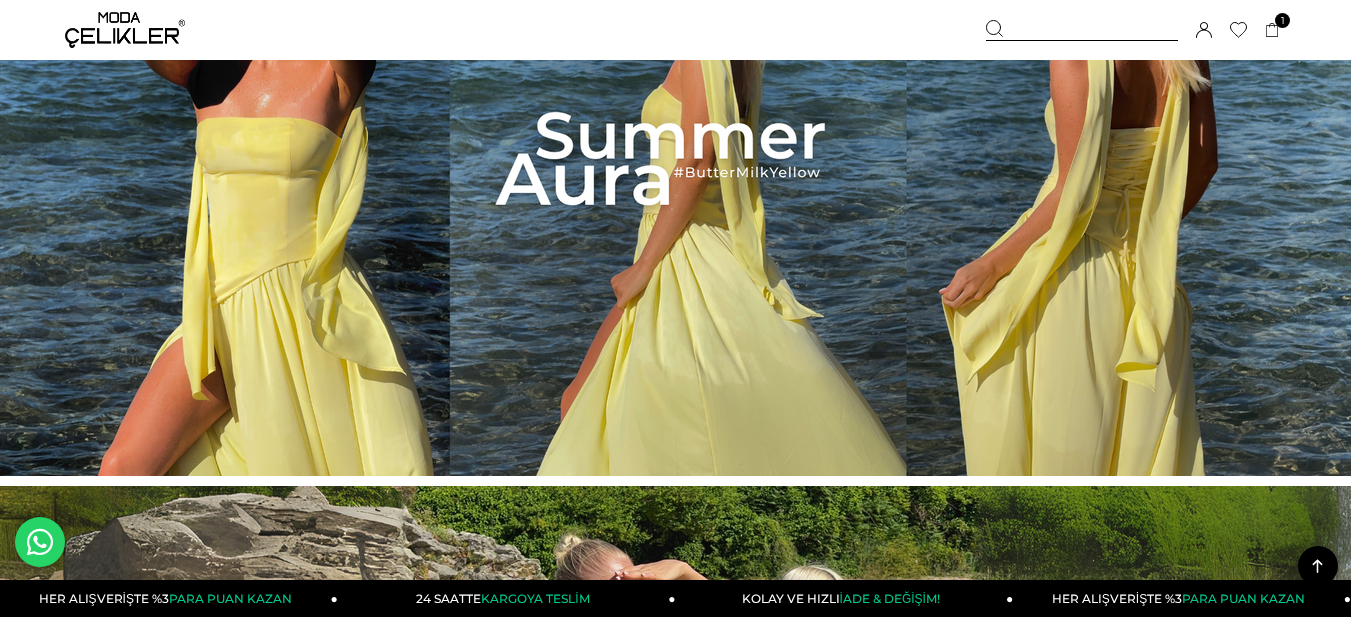 click at bounding box center [675, 159] 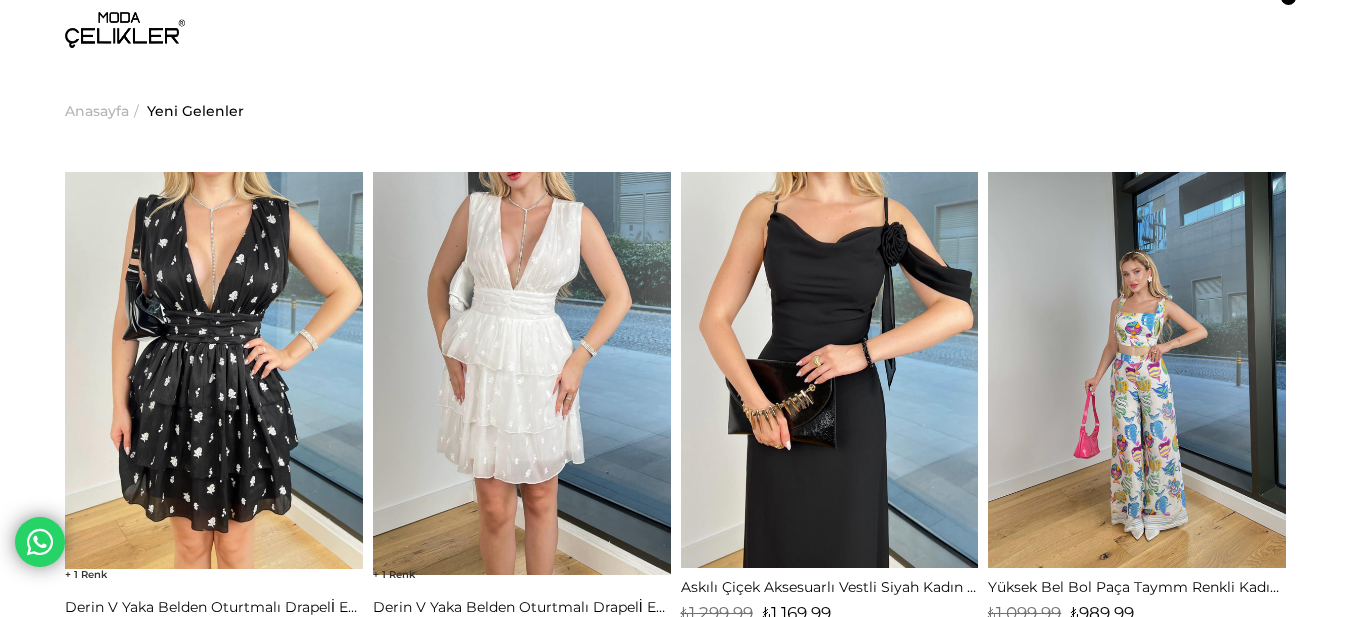 scroll, scrollTop: 0, scrollLeft: 0, axis: both 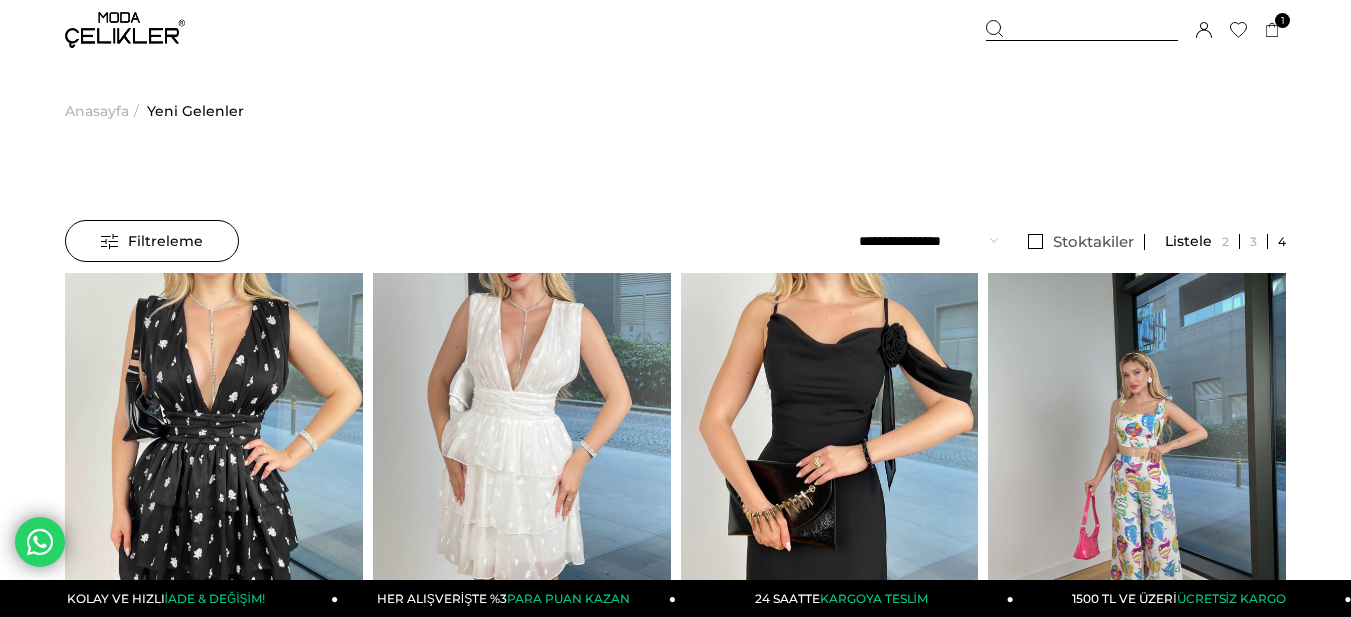 click at bounding box center (125, 30) 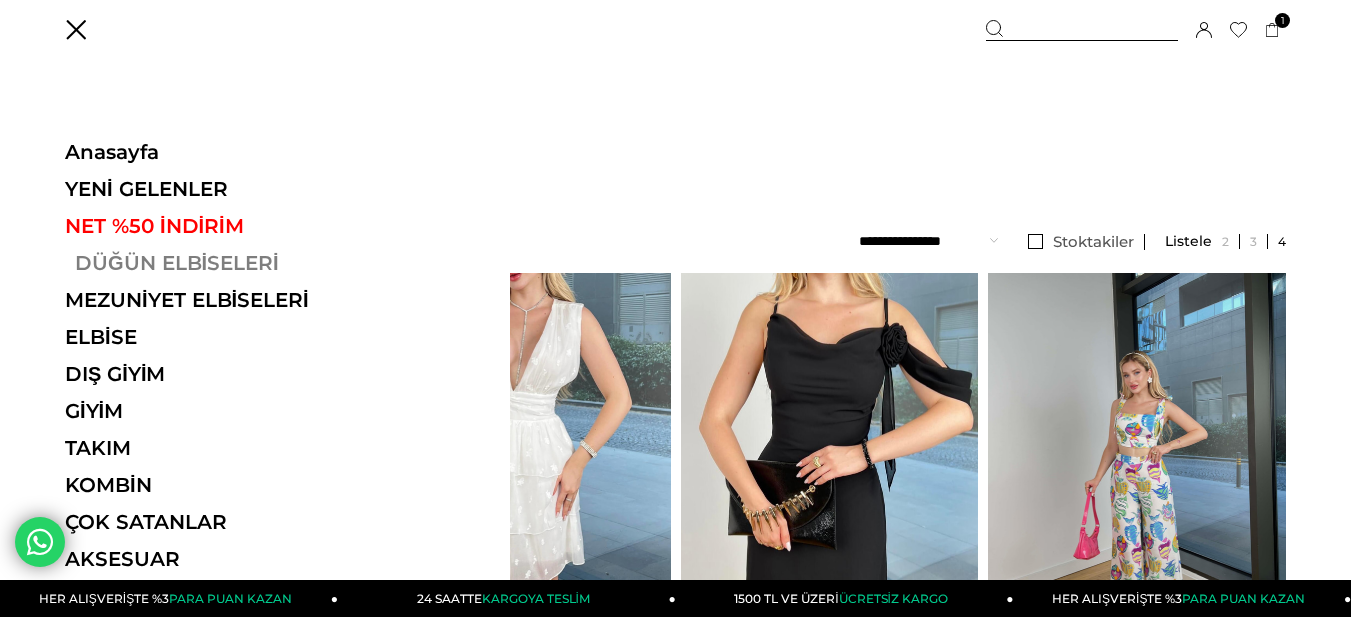 click on "DÜĞÜN ELBİSELERİ" at bounding box center (202, 263) 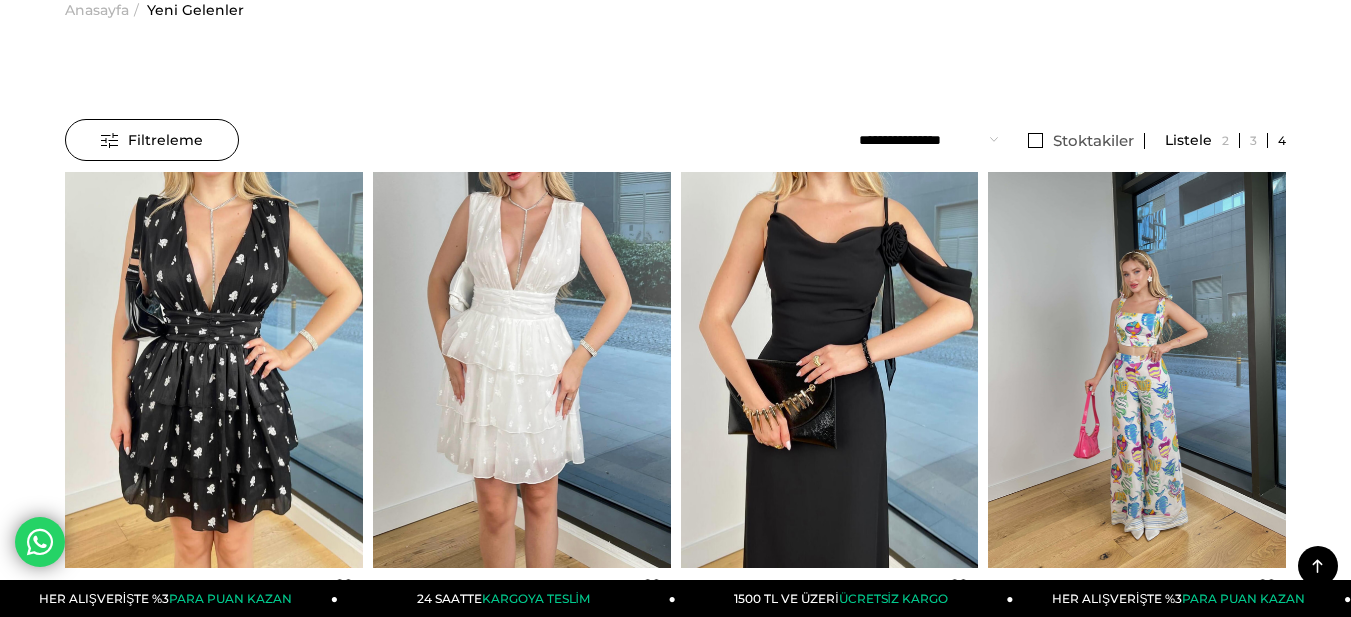 scroll, scrollTop: 100, scrollLeft: 0, axis: vertical 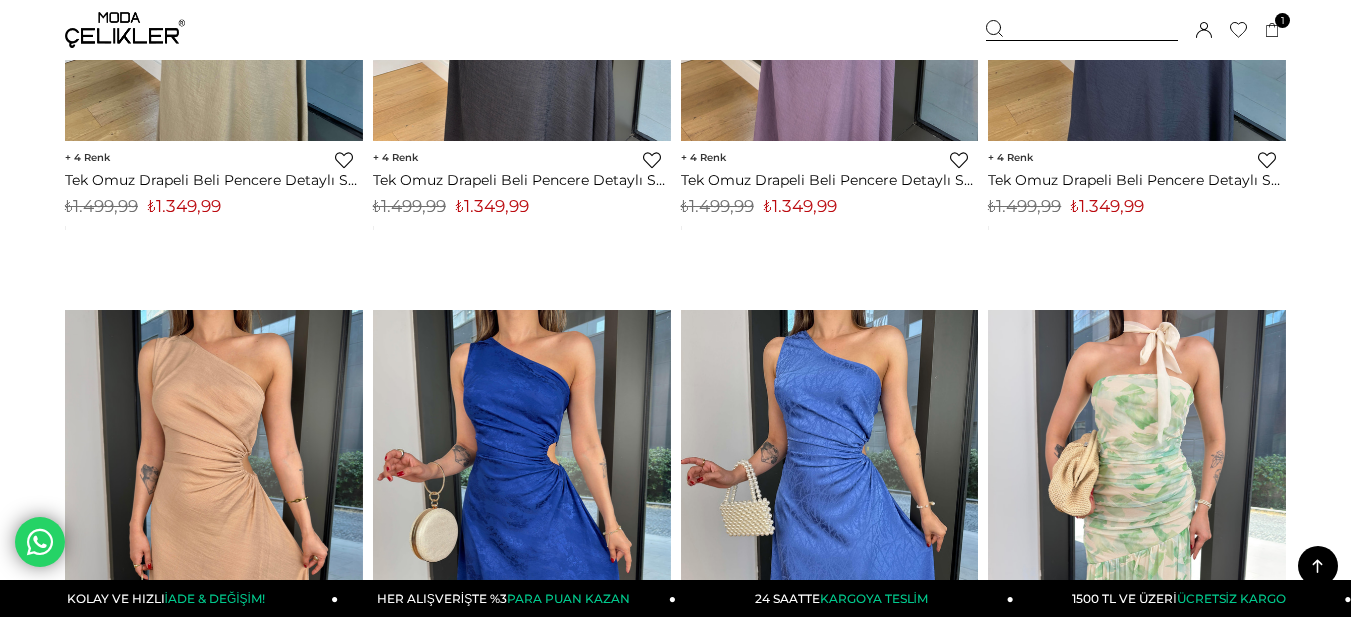 click at bounding box center (125, 30) 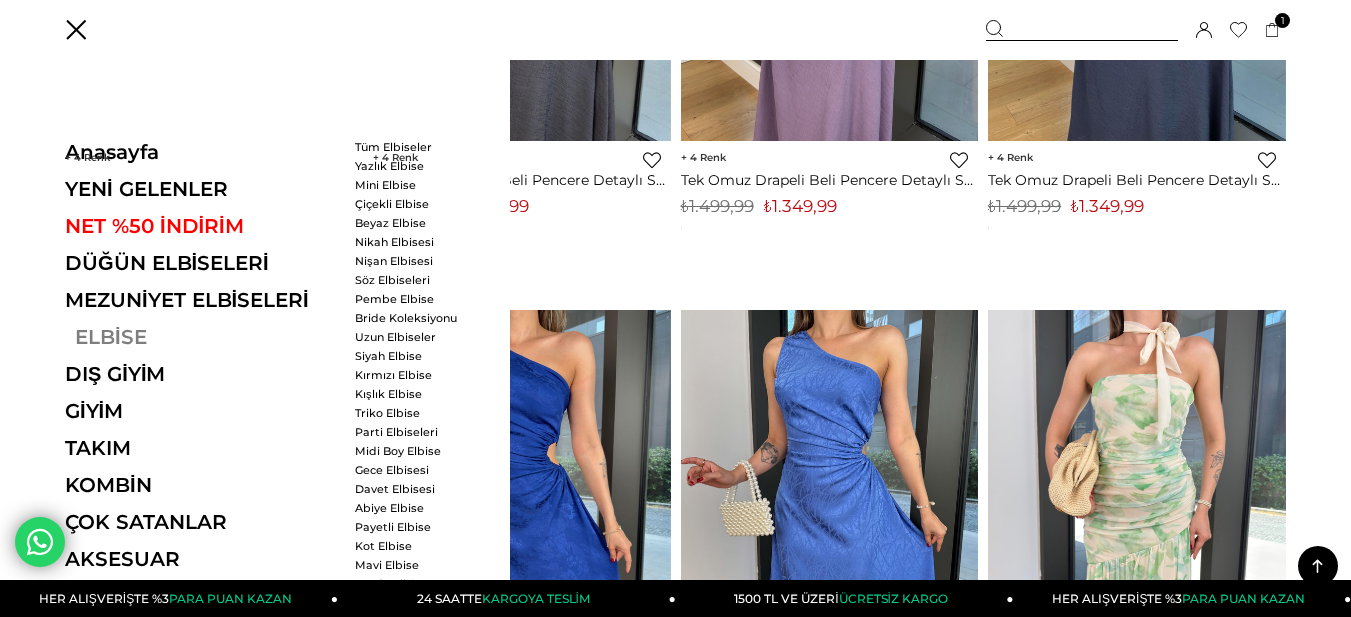 click on "ELBİSE" at bounding box center [202, 337] 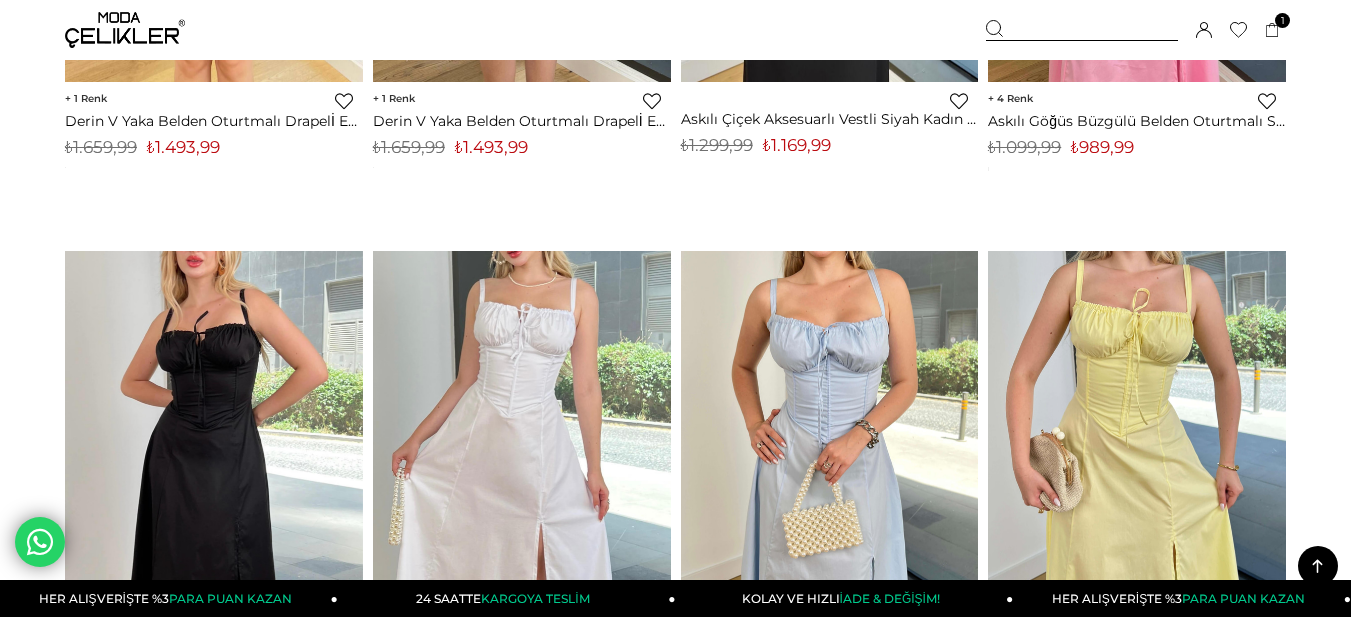 scroll, scrollTop: 1605, scrollLeft: 0, axis: vertical 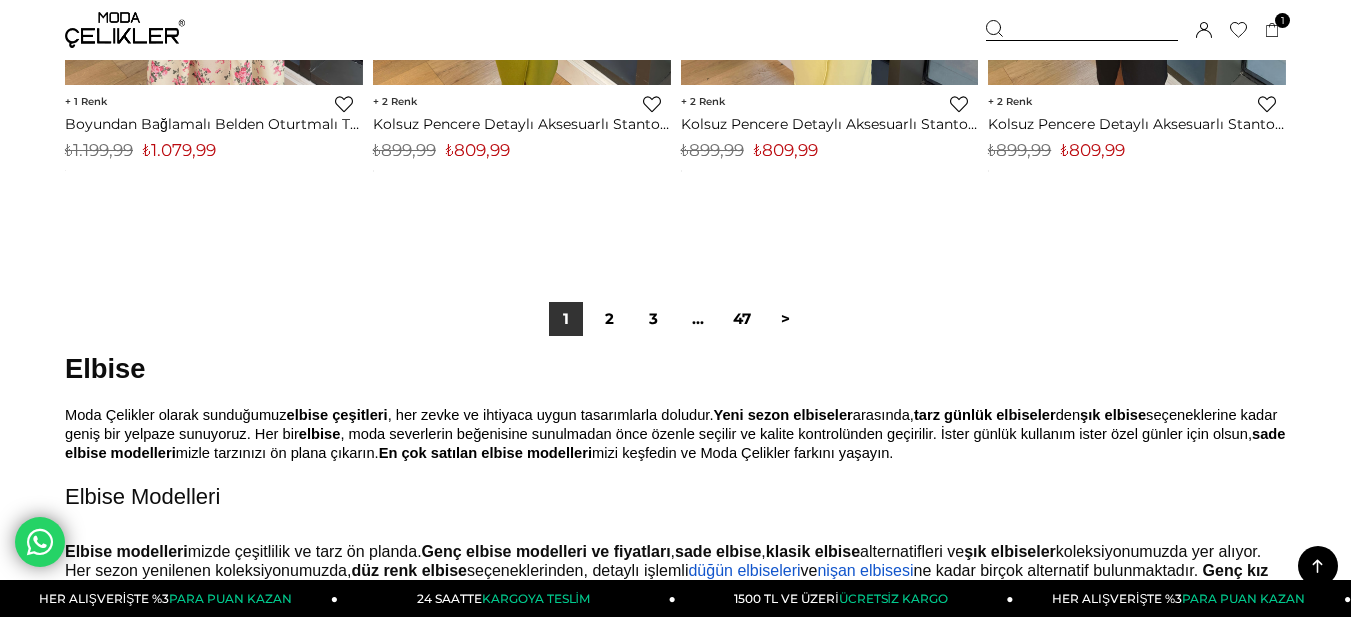 click on "2" at bounding box center [610, 319] 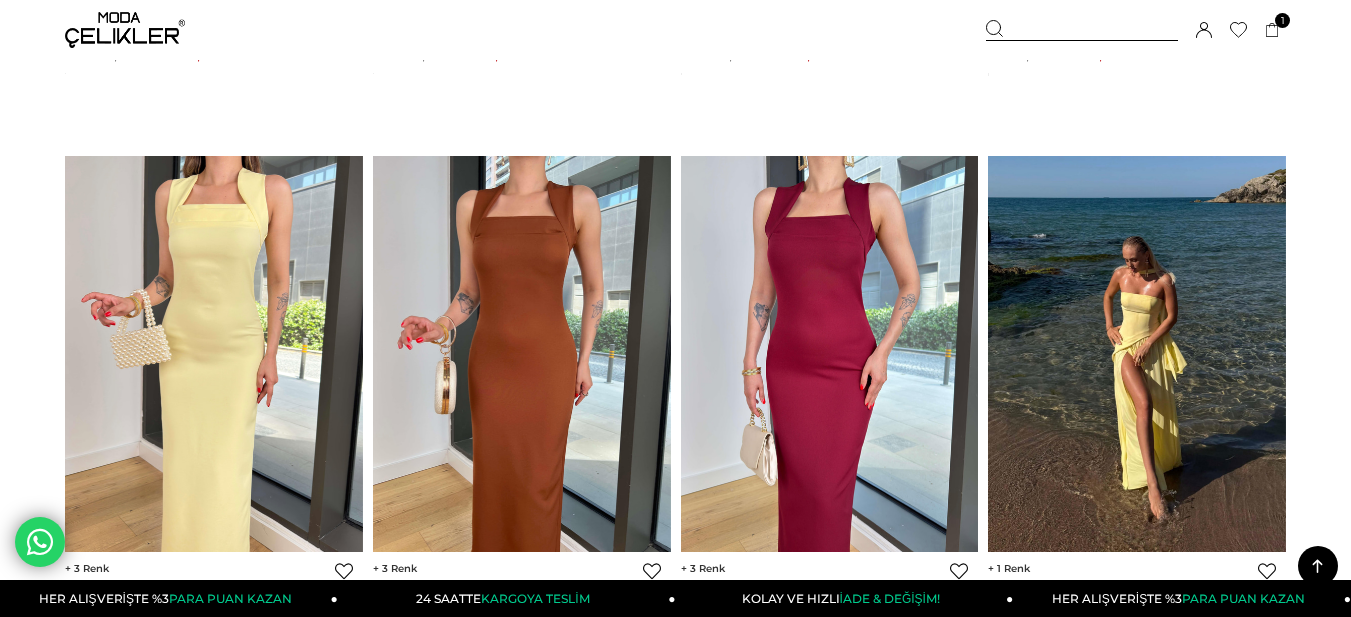 scroll, scrollTop: 3600, scrollLeft: 0, axis: vertical 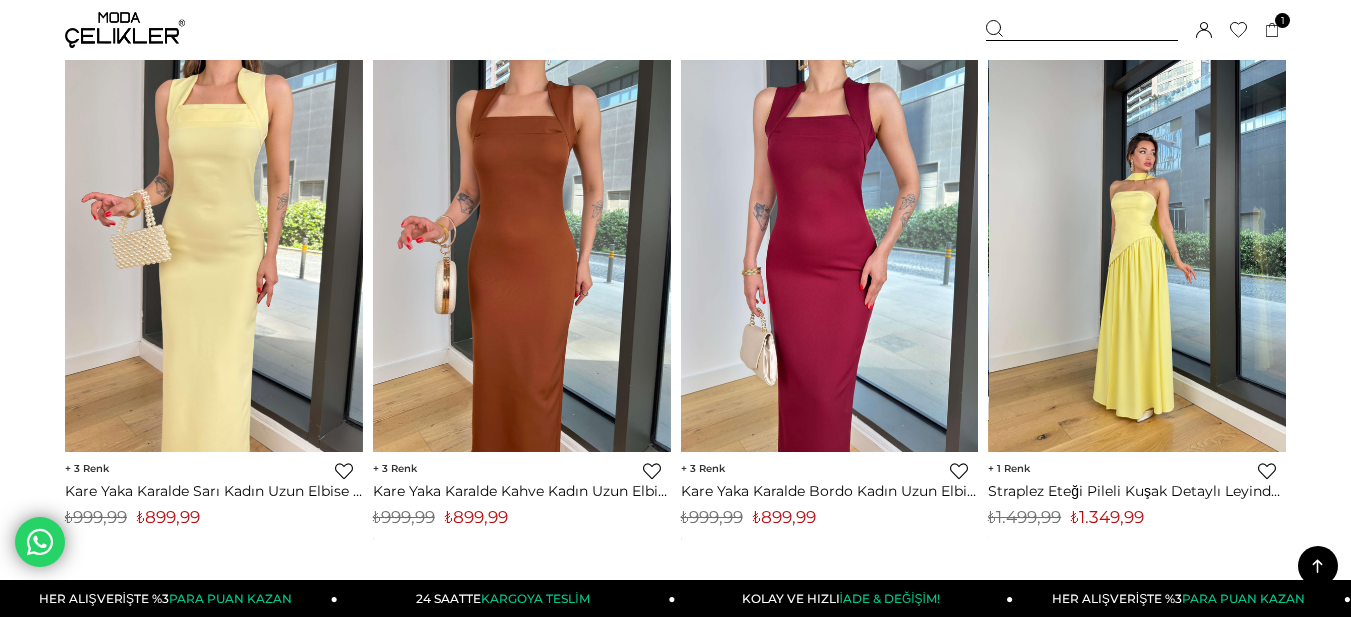 click at bounding box center (839, 254) 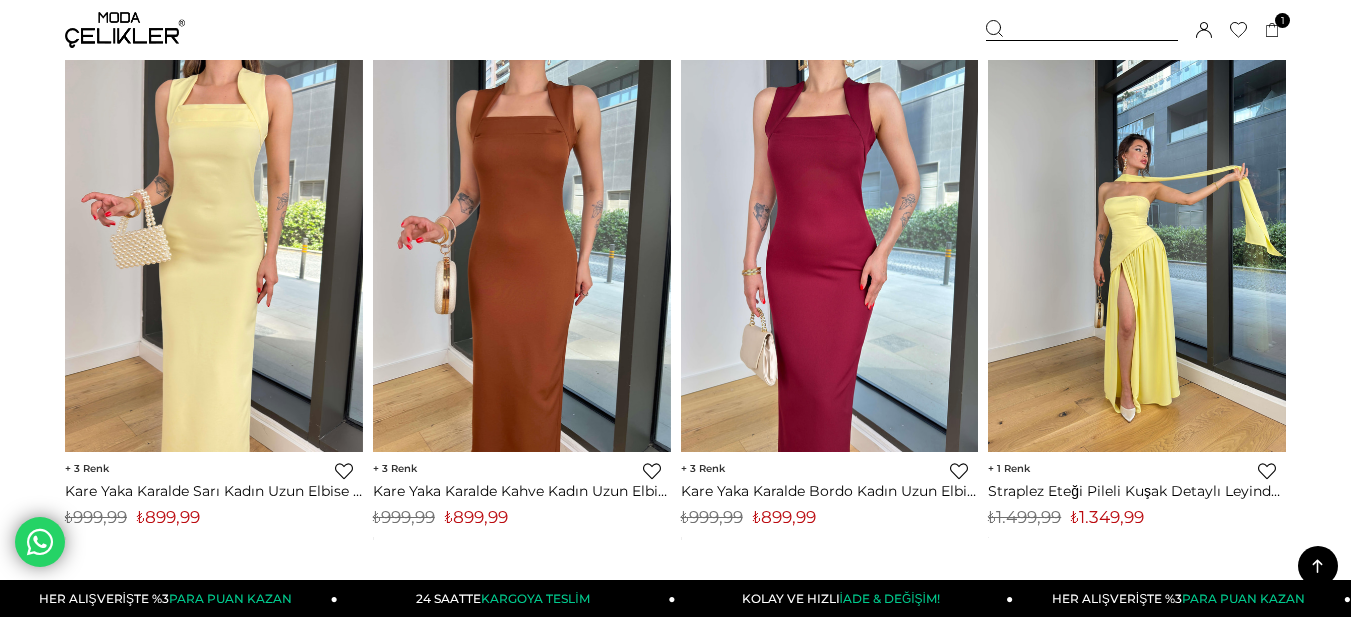 click at bounding box center (1137, 254) 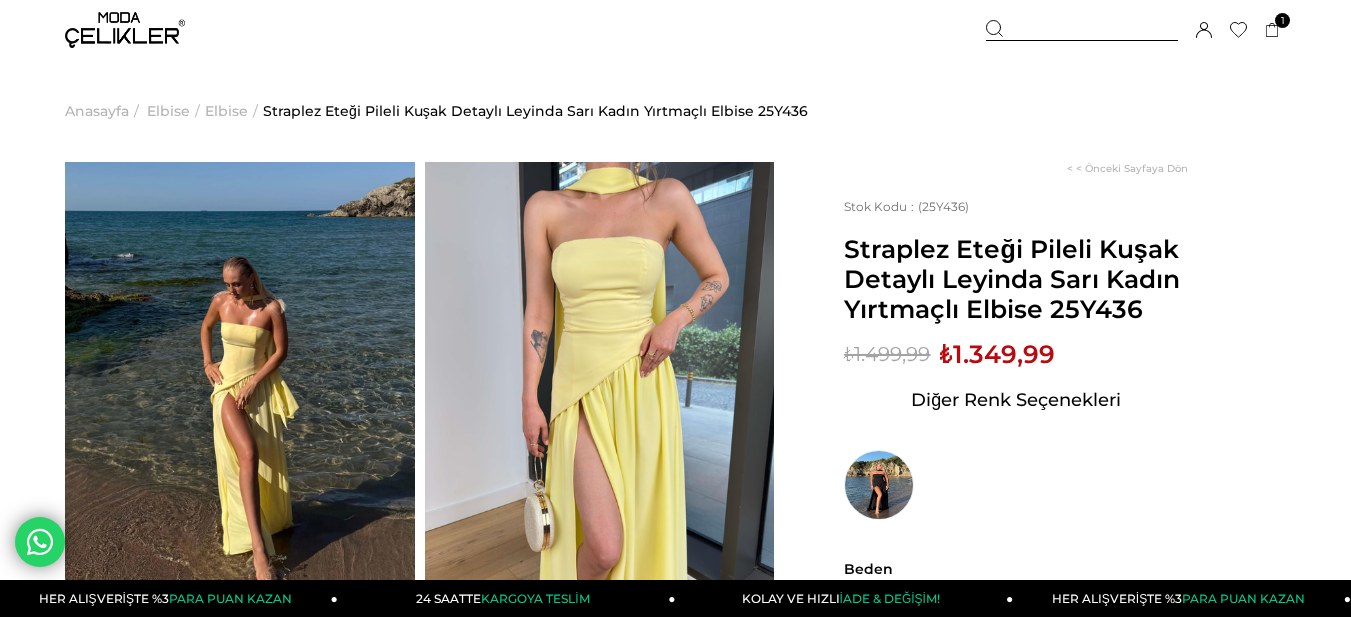 scroll, scrollTop: 0, scrollLeft: 0, axis: both 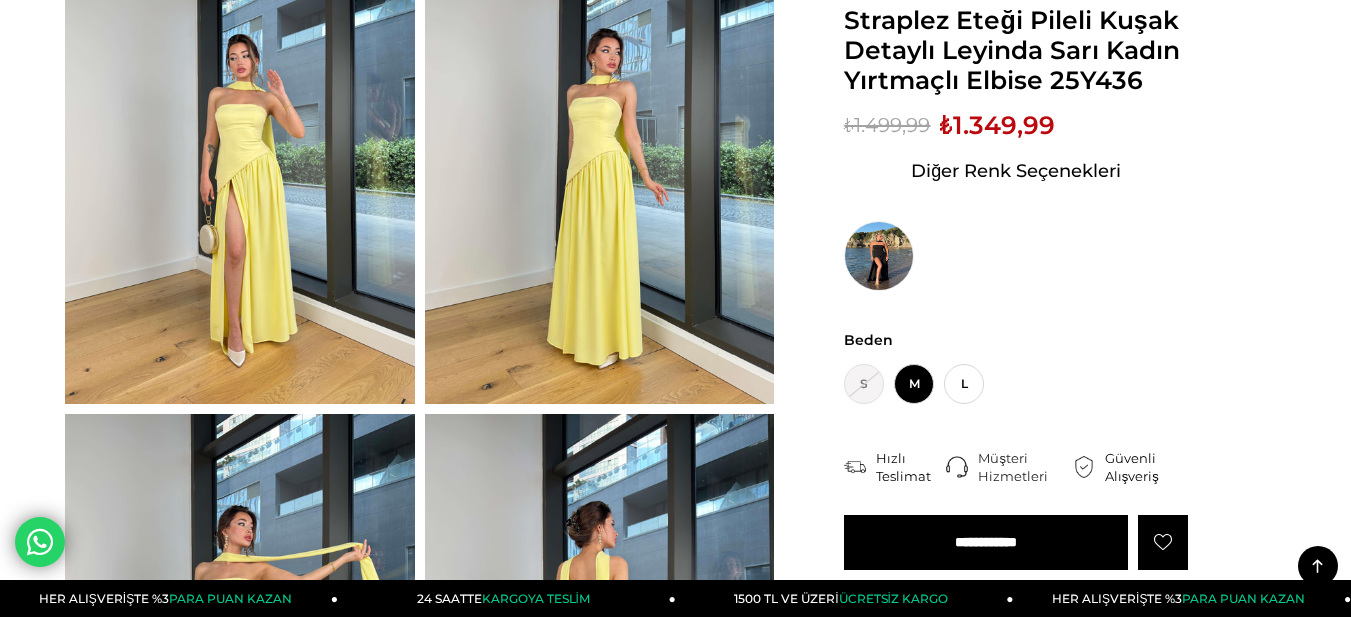 click at bounding box center [600, 171] 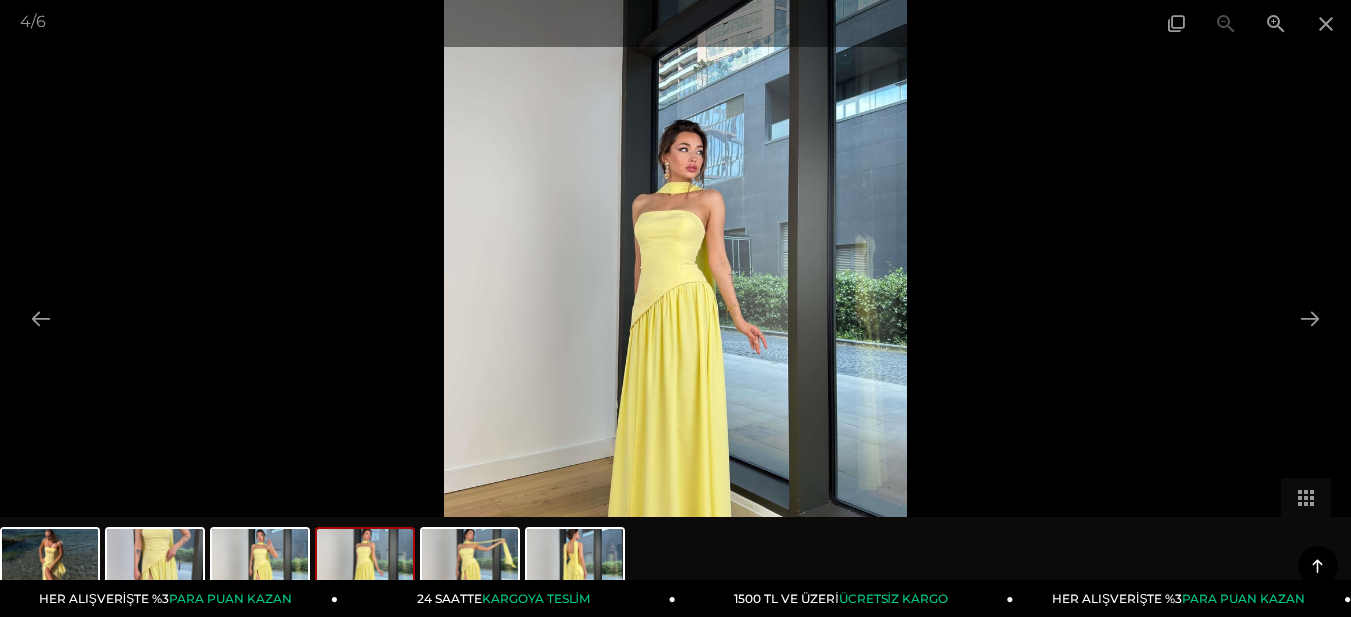 click at bounding box center [675, 308] 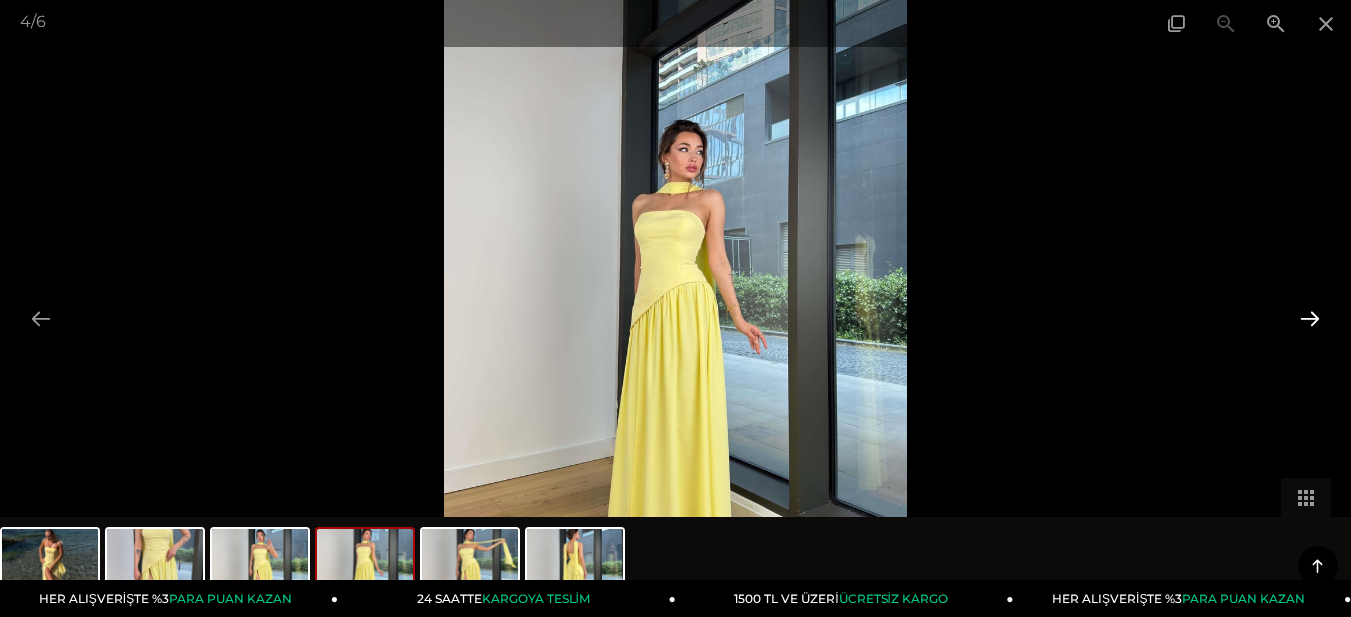 click at bounding box center [1310, 318] 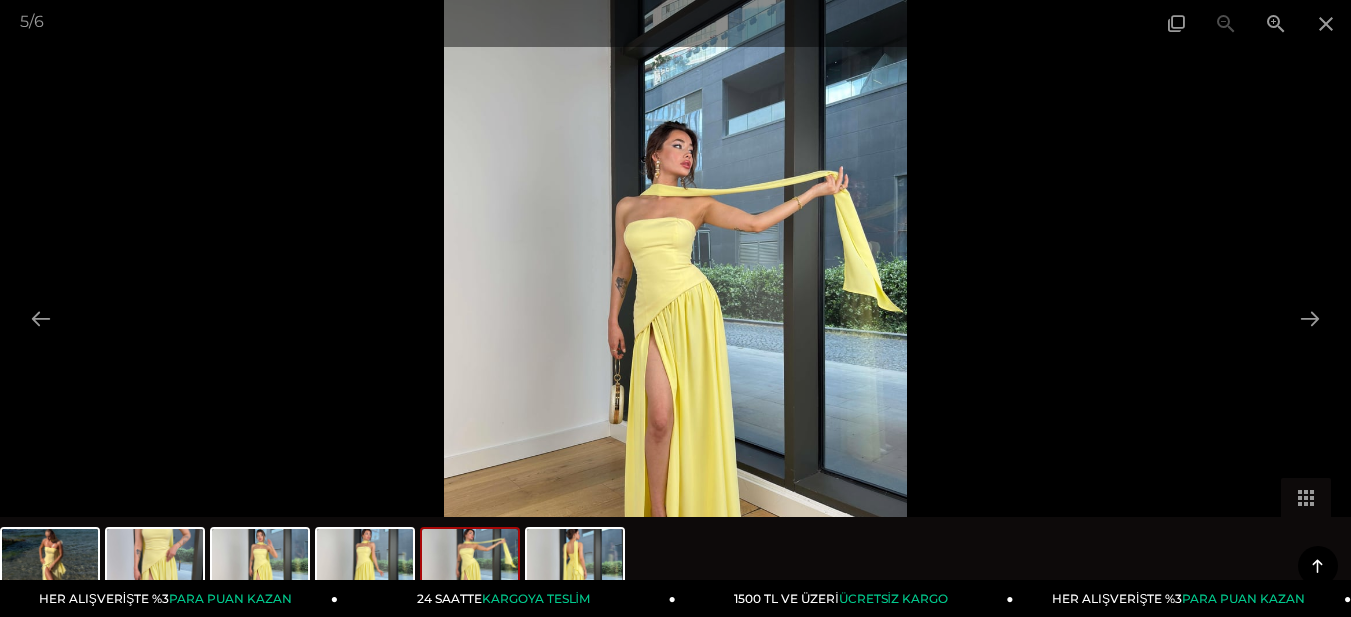 click at bounding box center [676, 308] 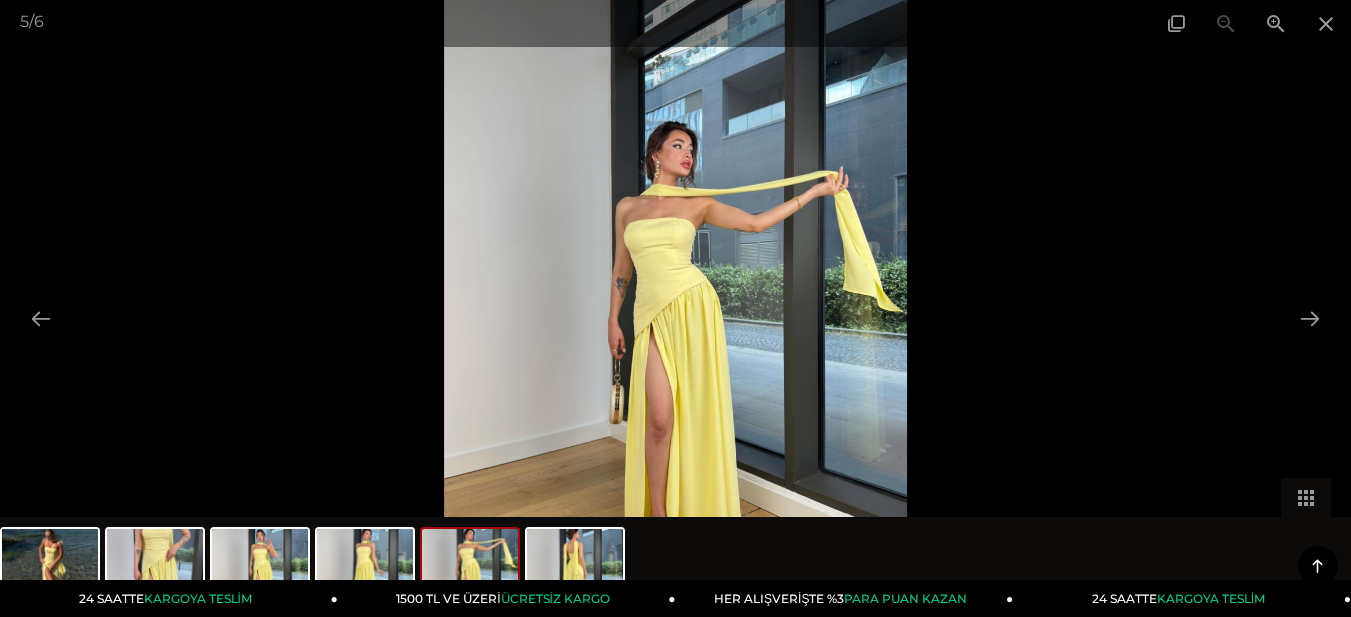 scroll, scrollTop: 100, scrollLeft: 0, axis: vertical 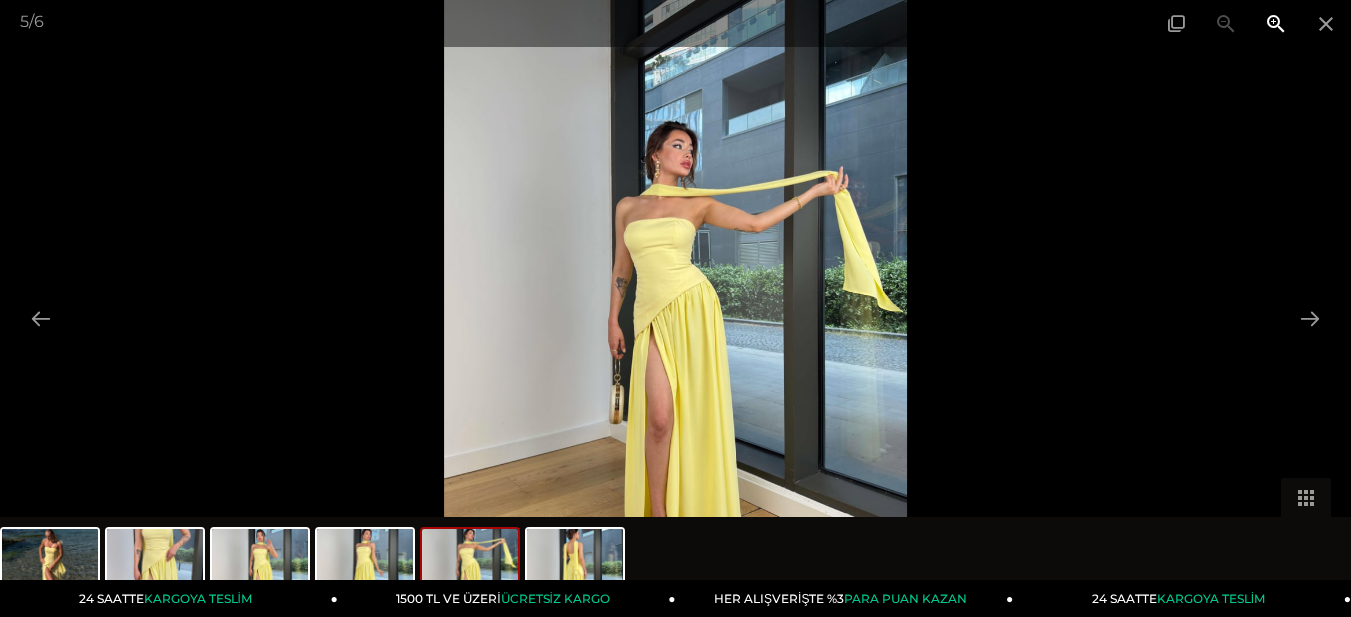 click at bounding box center (1276, 23) 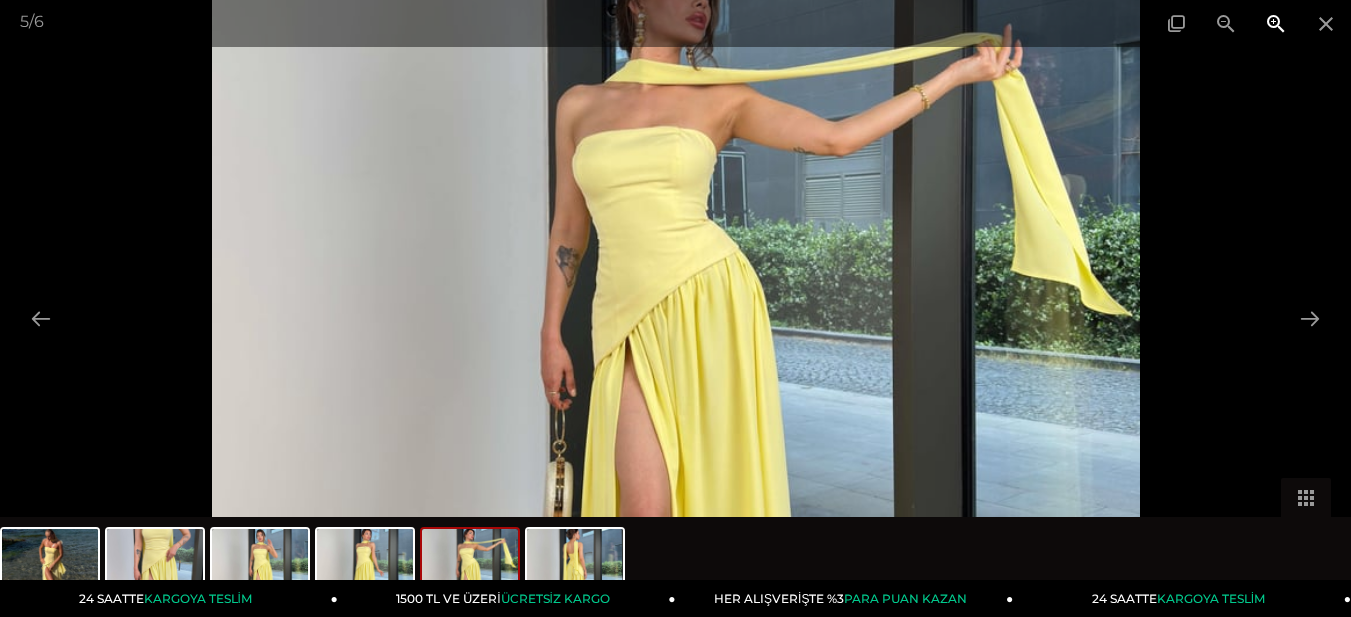click at bounding box center (1276, 23) 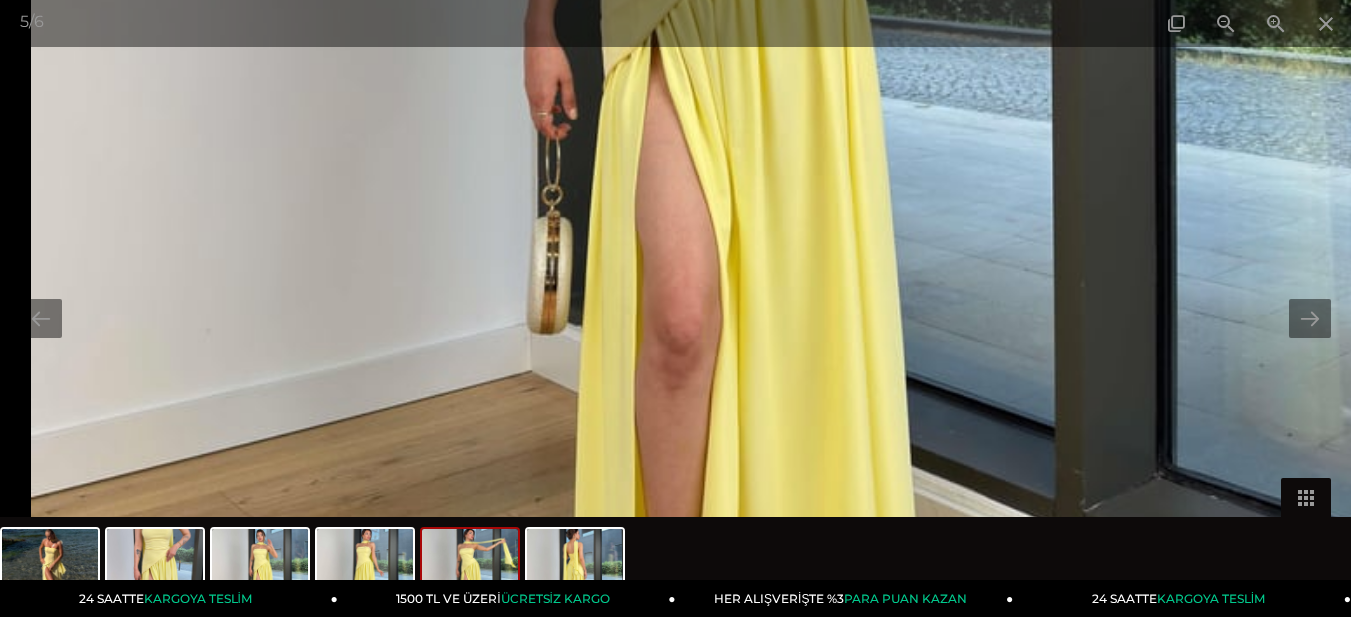 drag, startPoint x: 934, startPoint y: 337, endPoint x: 985, endPoint y: 15, distance: 326.0138 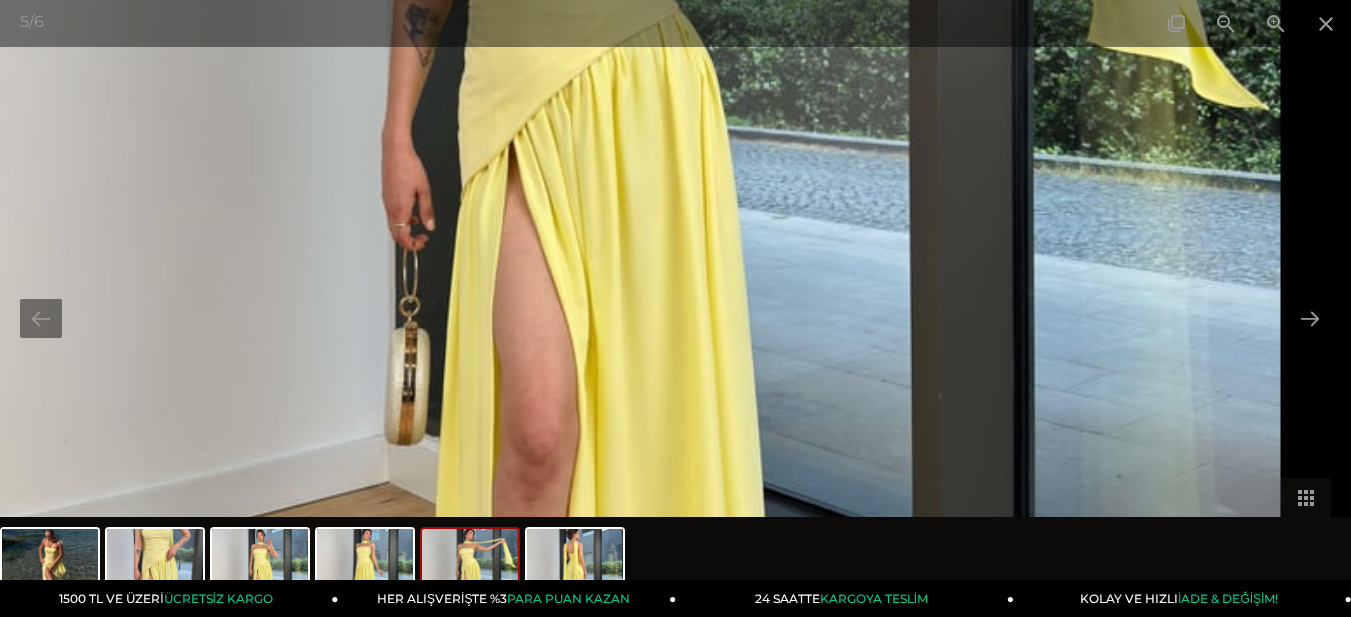 drag, startPoint x: 992, startPoint y: 262, endPoint x: 880, endPoint y: 374, distance: 158.39192 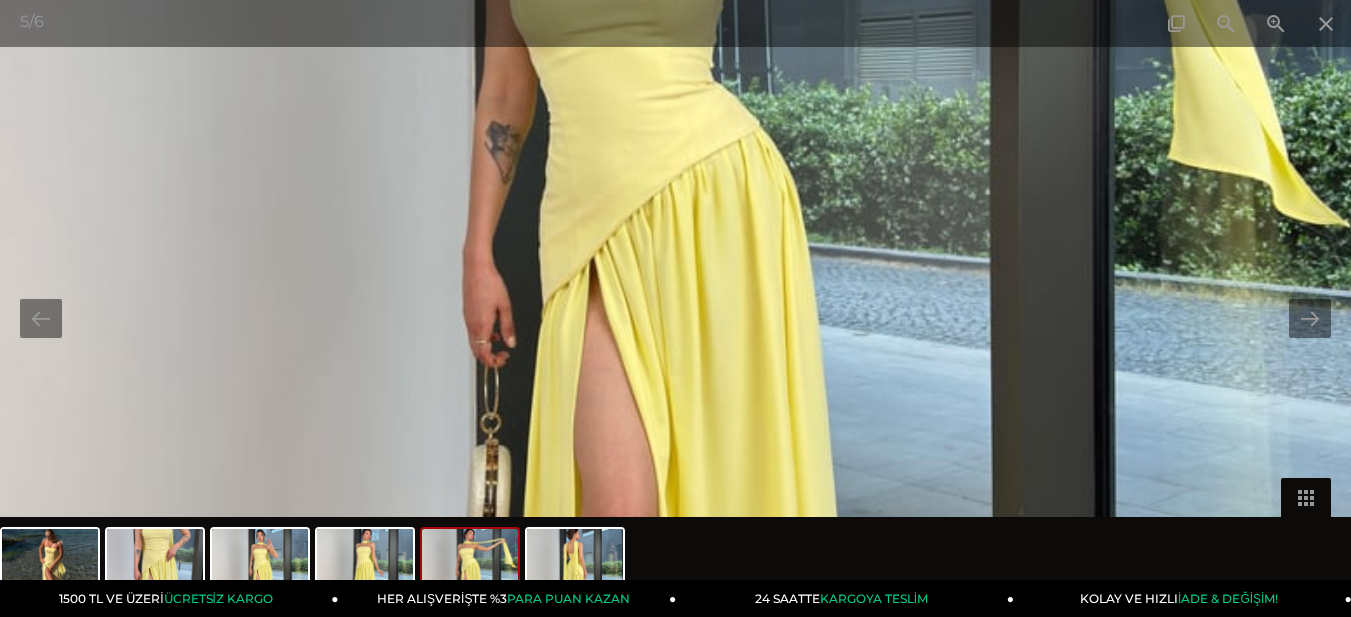 drag, startPoint x: 954, startPoint y: 133, endPoint x: 1106, endPoint y: 181, distance: 159.39886 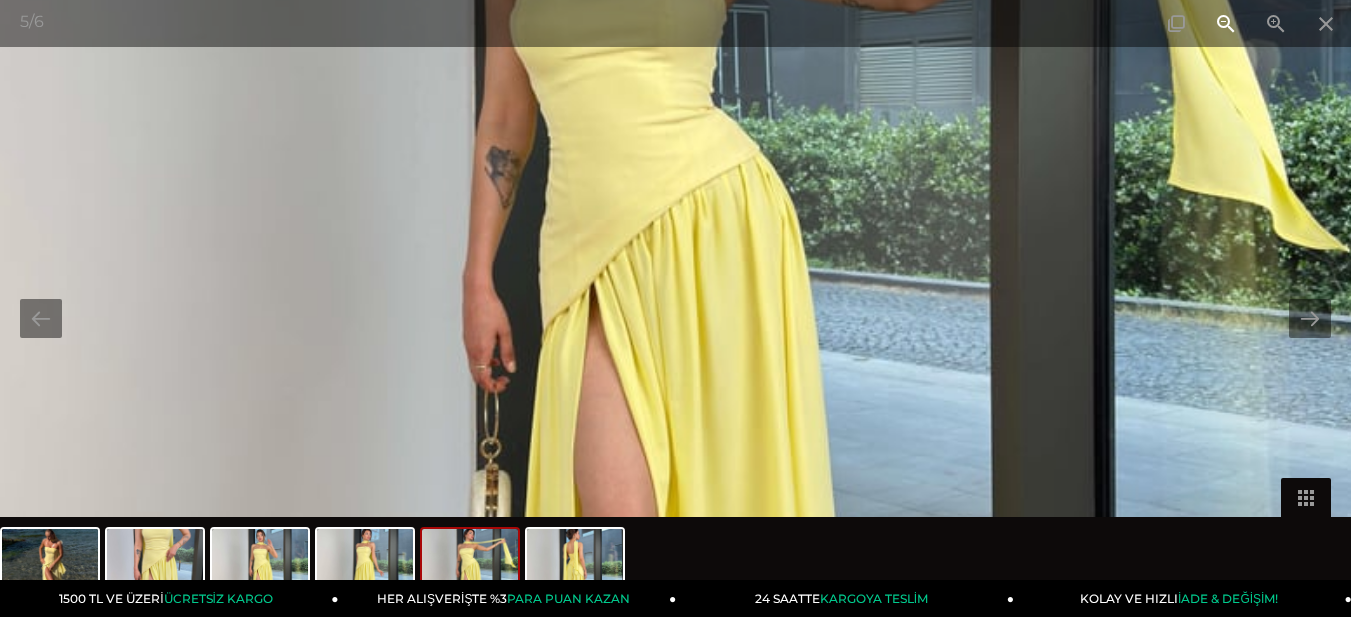 click at bounding box center [1226, 23] 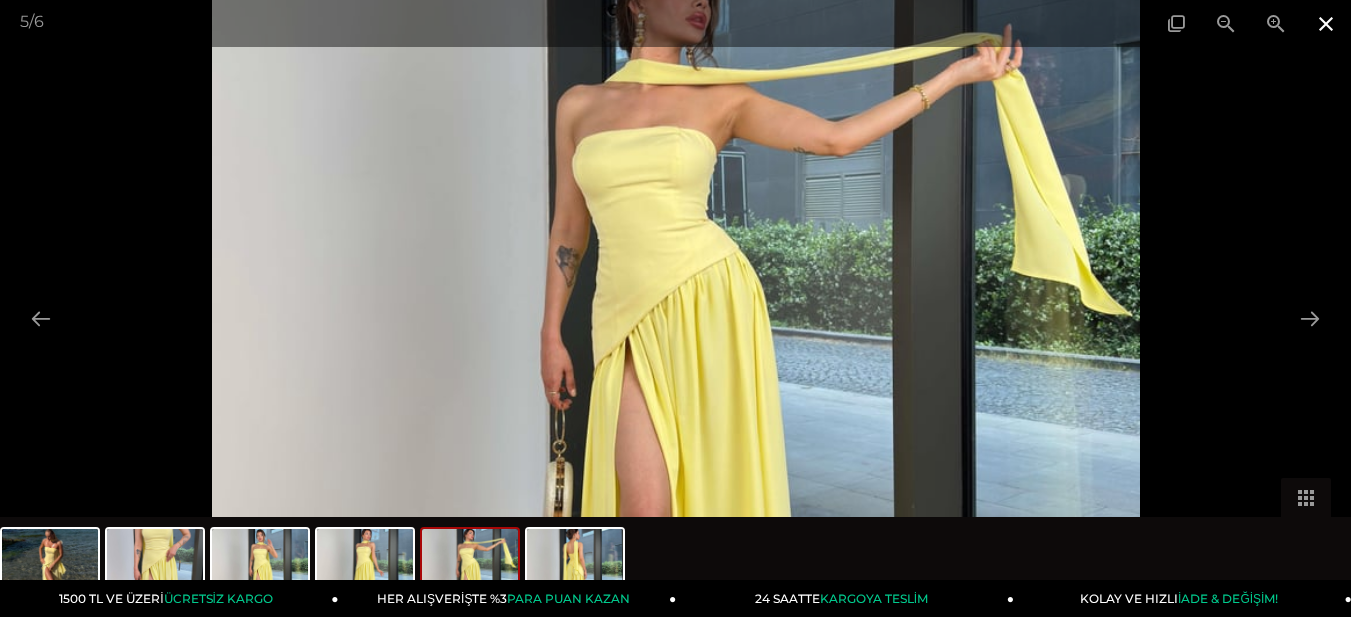 click at bounding box center [1326, 23] 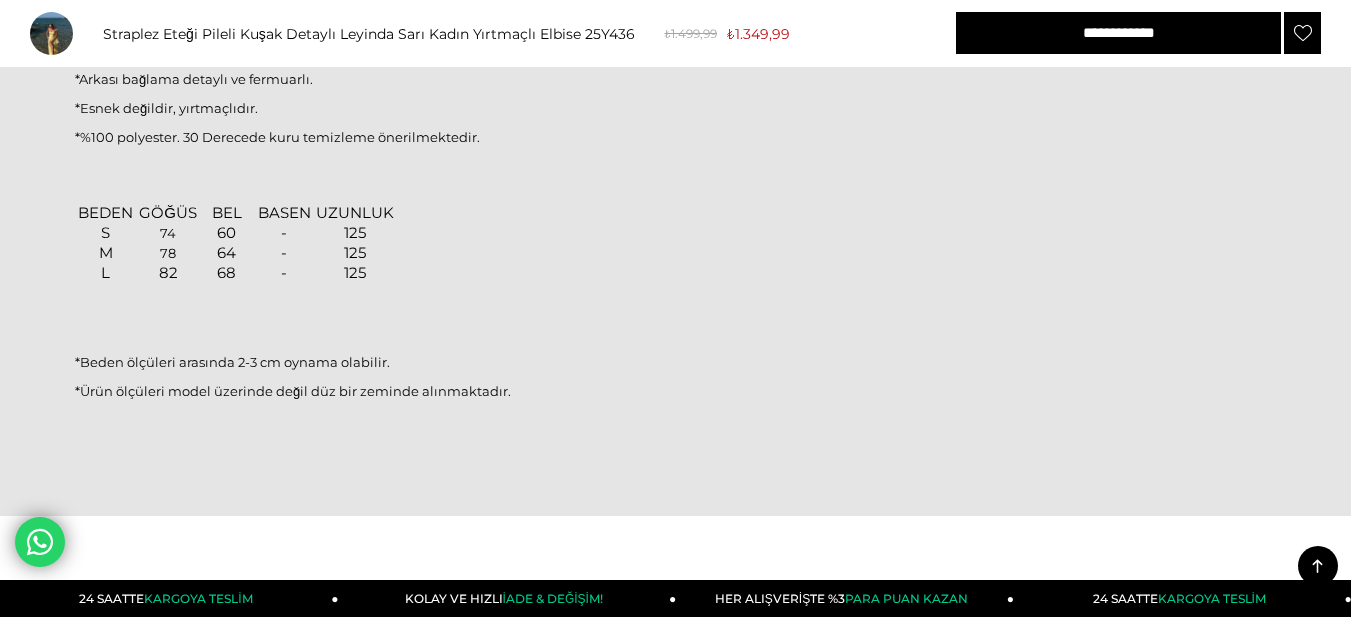 scroll, scrollTop: 1940, scrollLeft: 0, axis: vertical 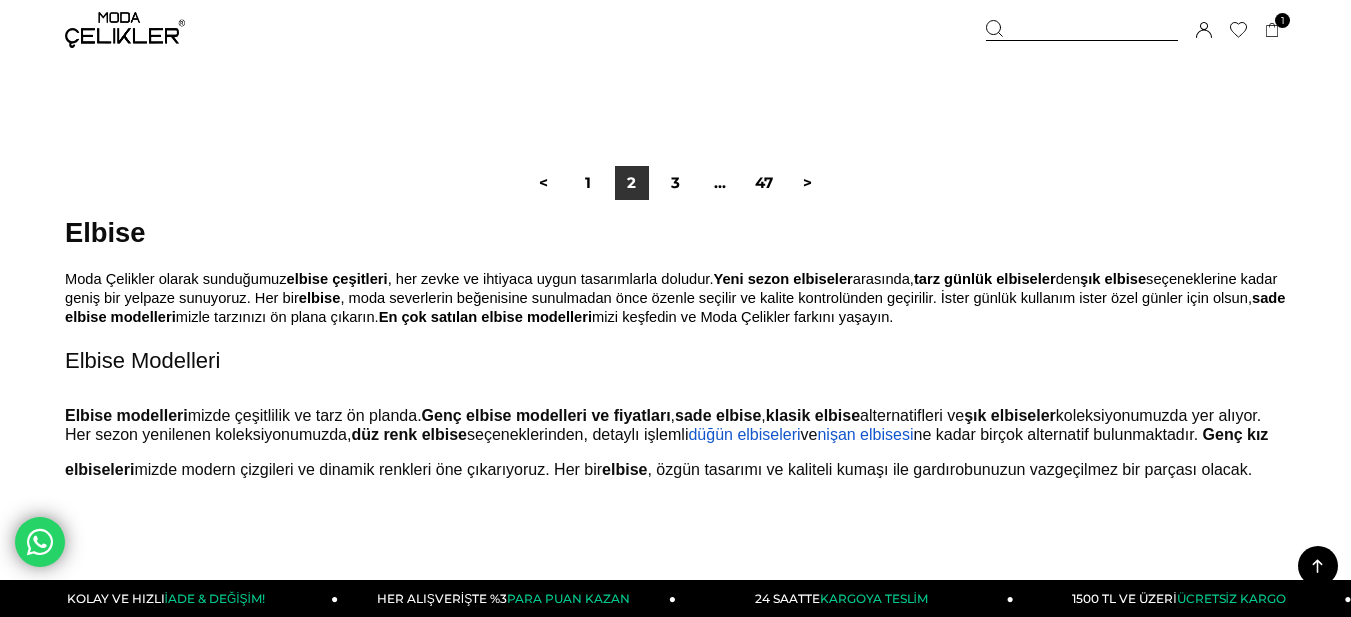 drag, startPoint x: 1067, startPoint y: 488, endPoint x: 964, endPoint y: 506, distance: 104.56099 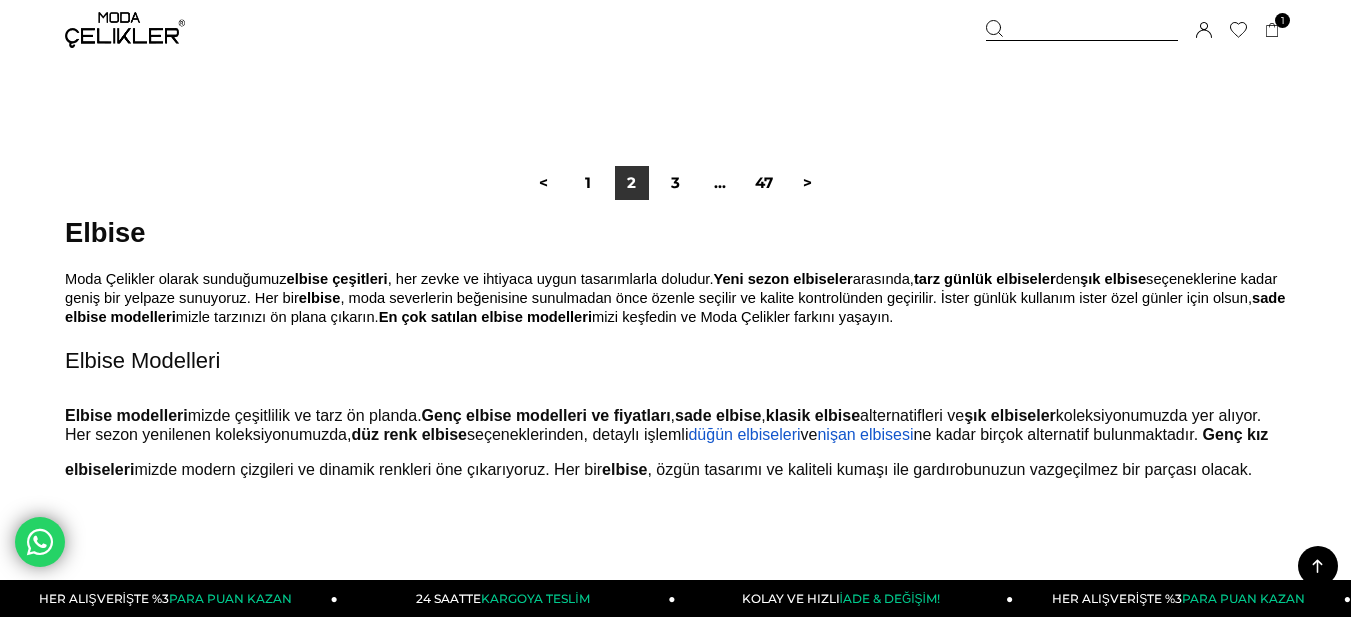 click at bounding box center [675, 556] 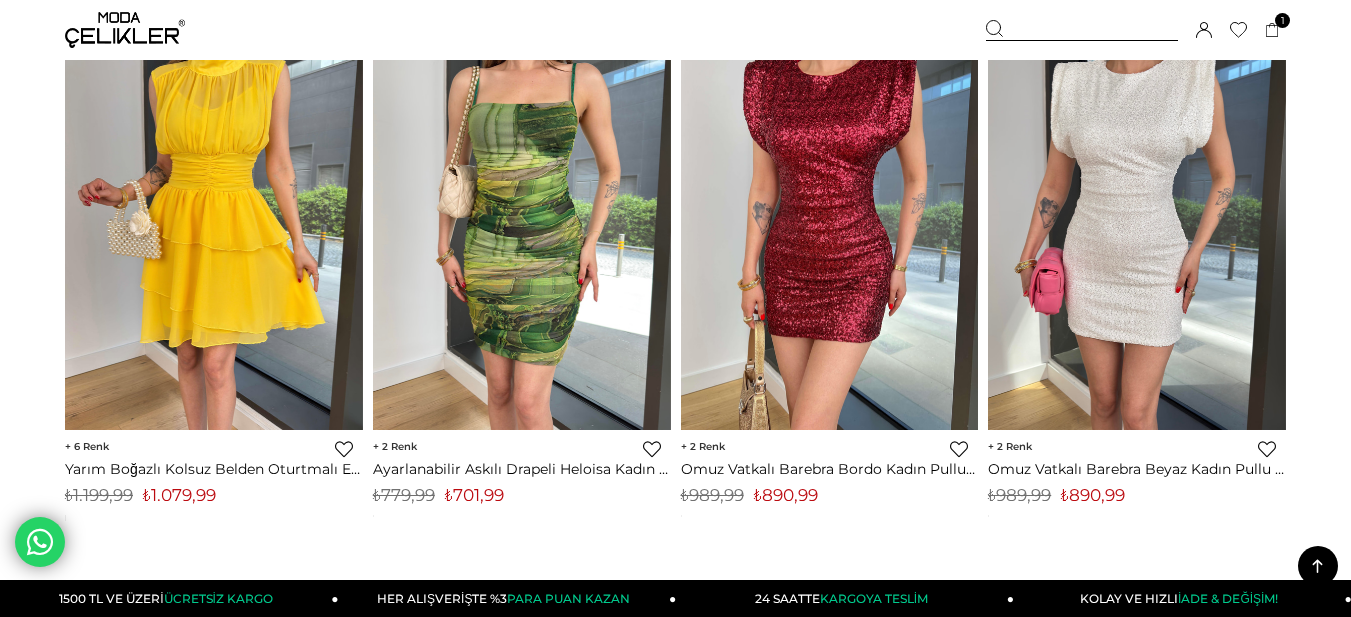 scroll, scrollTop: 9856, scrollLeft: 0, axis: vertical 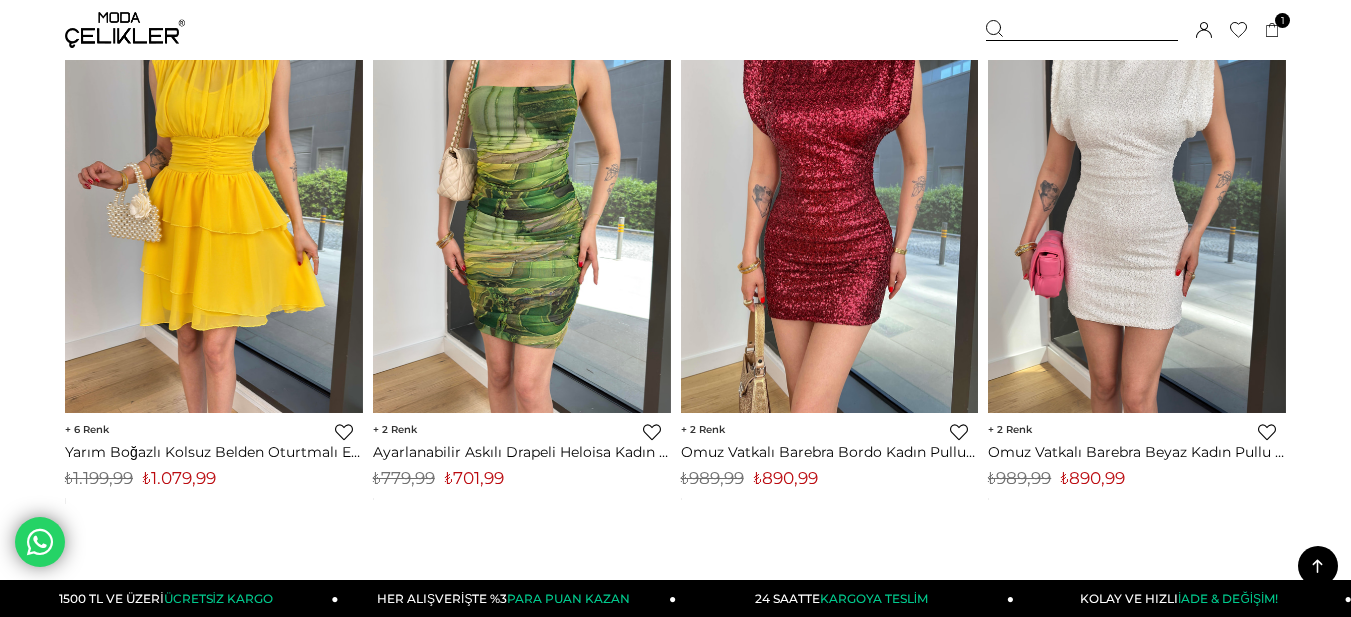 drag, startPoint x: 33, startPoint y: 168, endPoint x: 32, endPoint y: 125, distance: 43.011627 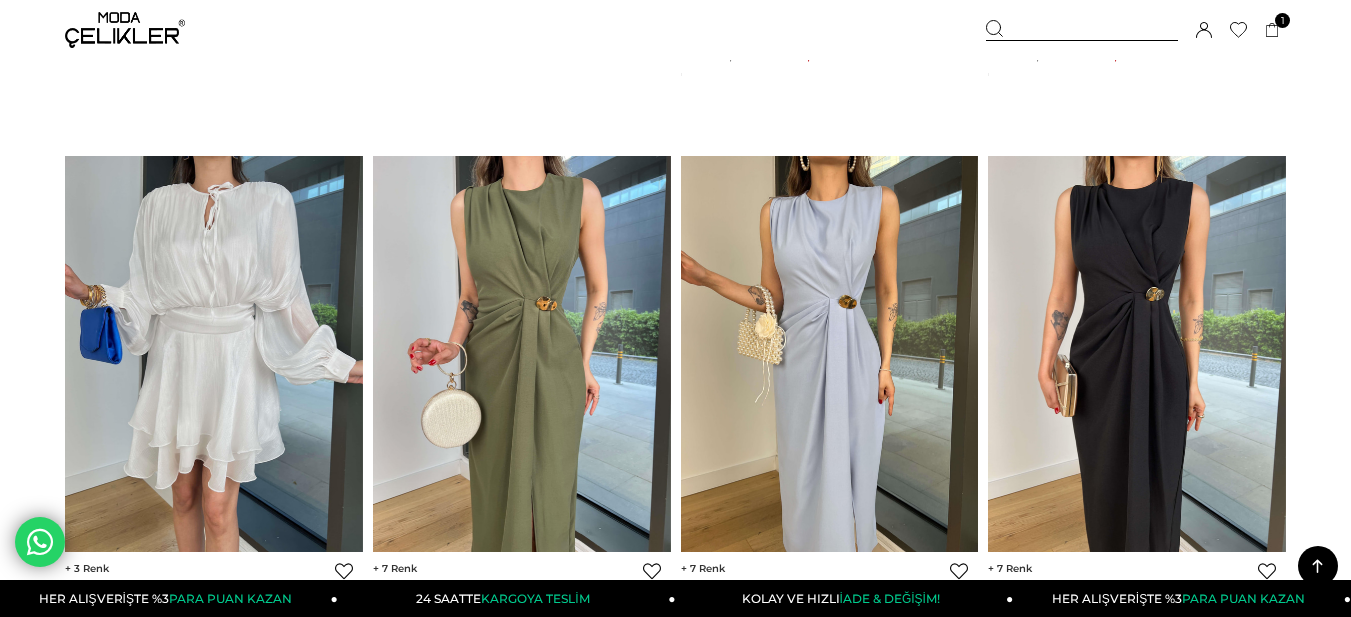 scroll, scrollTop: 10856, scrollLeft: 0, axis: vertical 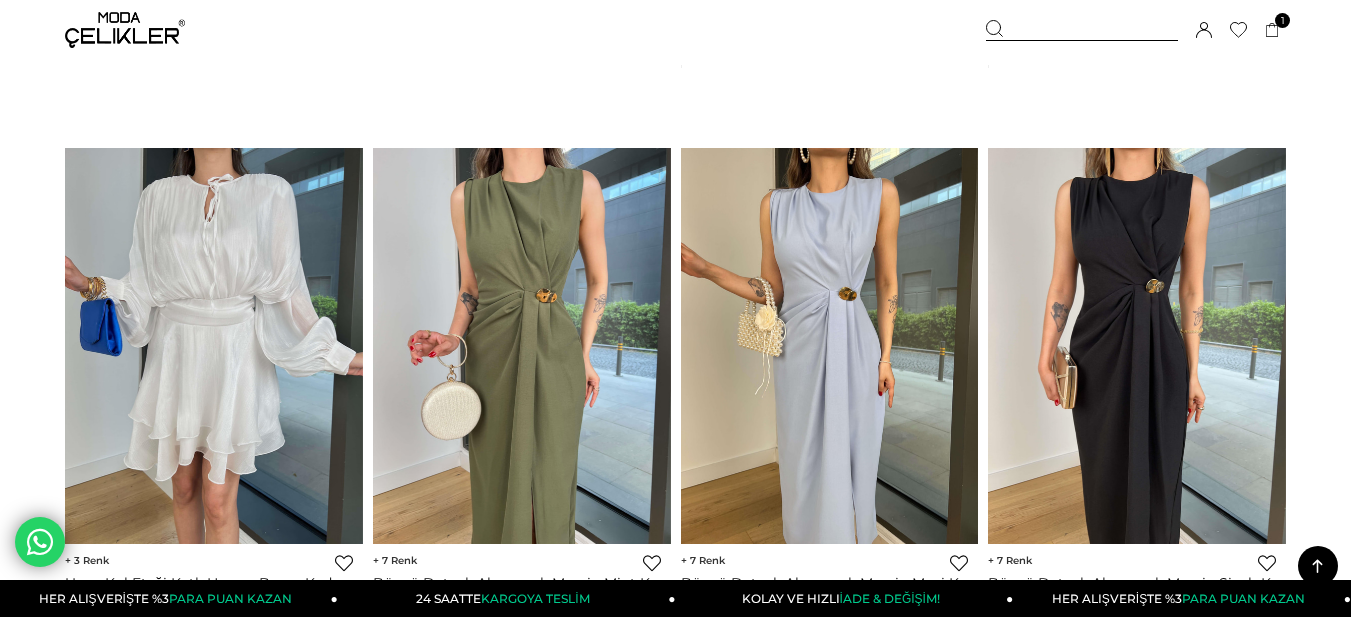 drag, startPoint x: 0, startPoint y: 202, endPoint x: 0, endPoint y: 122, distance: 80 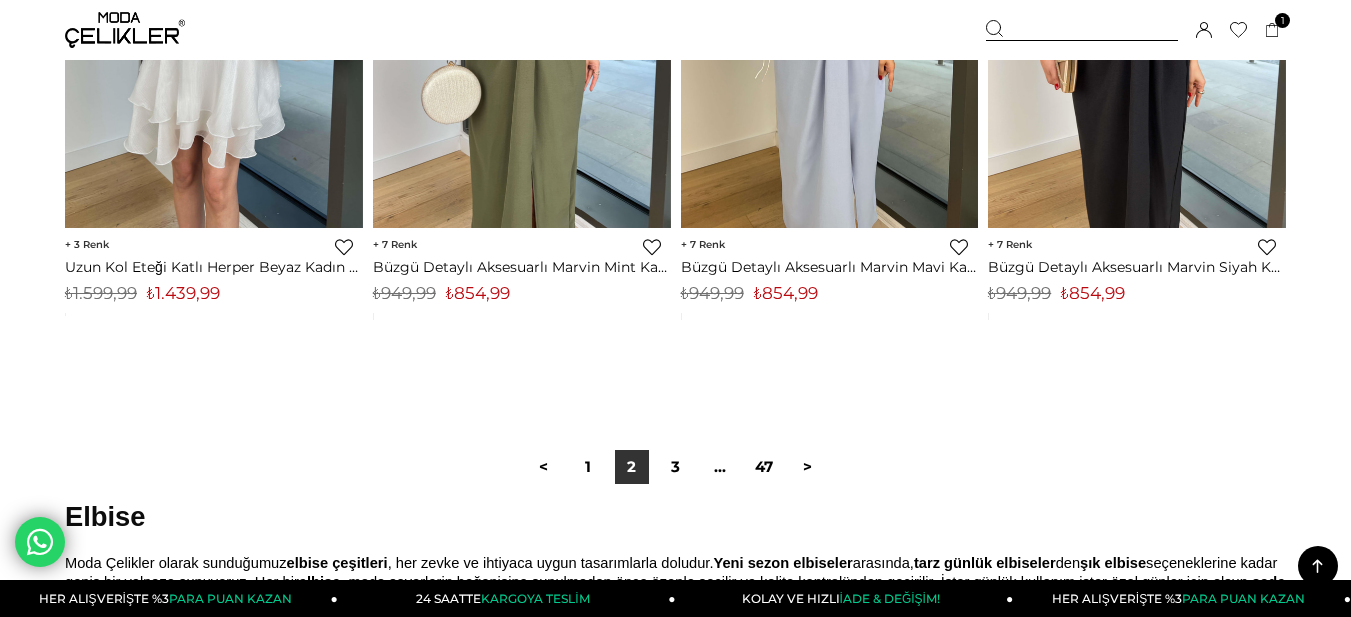 scroll, scrollTop: 11256, scrollLeft: 0, axis: vertical 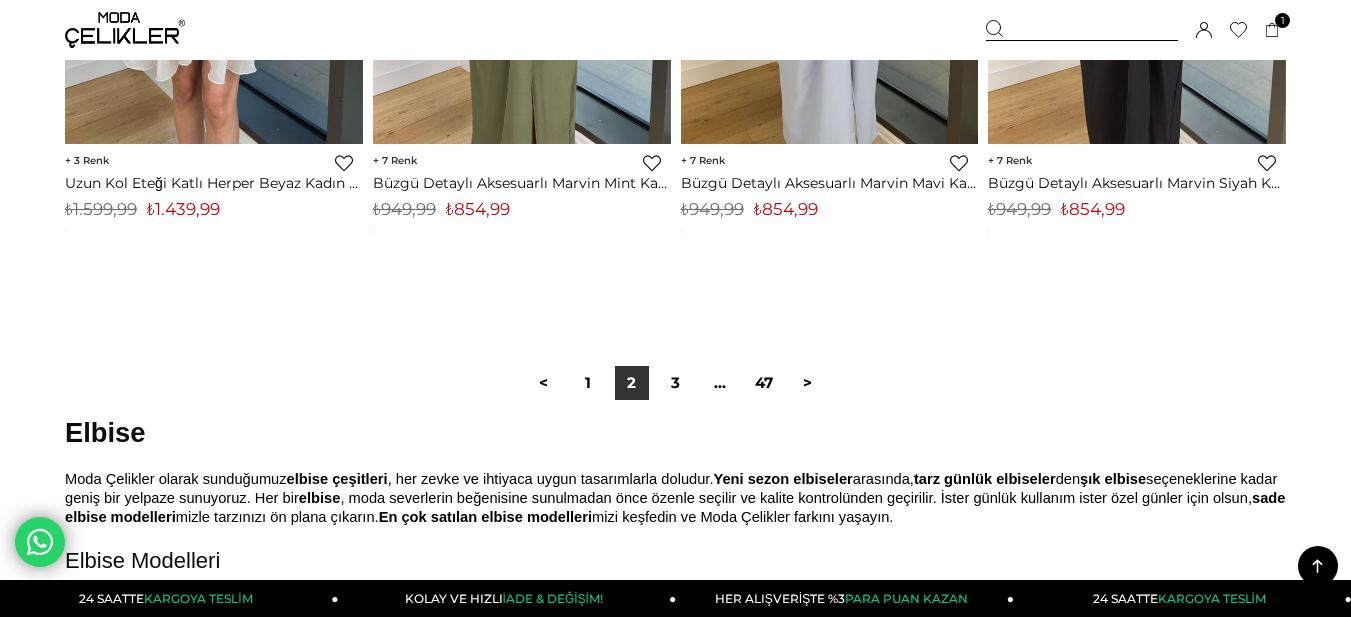 drag, startPoint x: 0, startPoint y: 139, endPoint x: 103, endPoint y: 96, distance: 111.61541 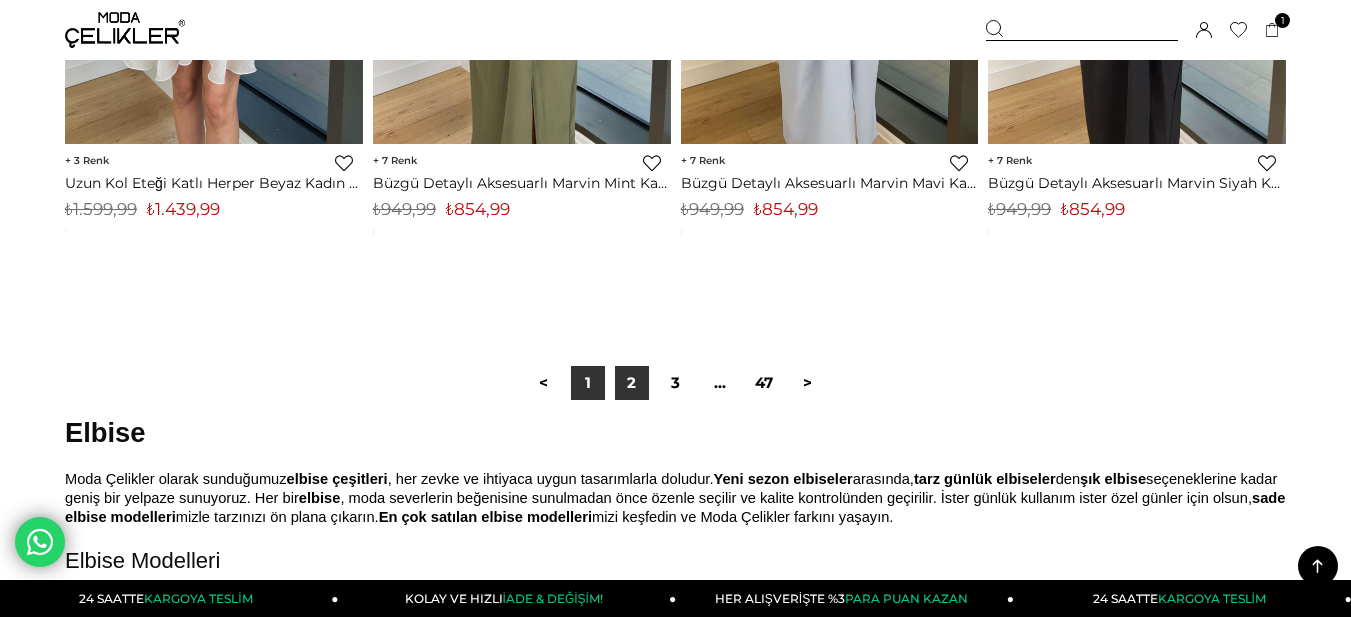 click on "1" at bounding box center [588, 383] 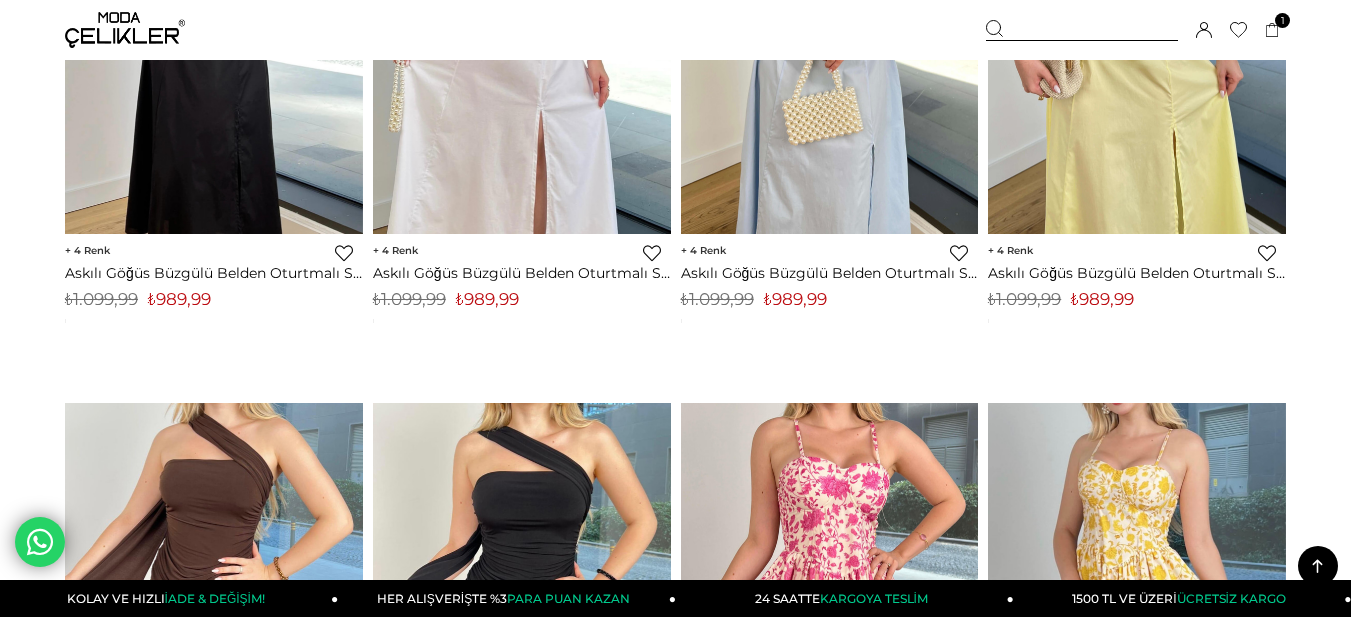 scroll, scrollTop: 1300, scrollLeft: 0, axis: vertical 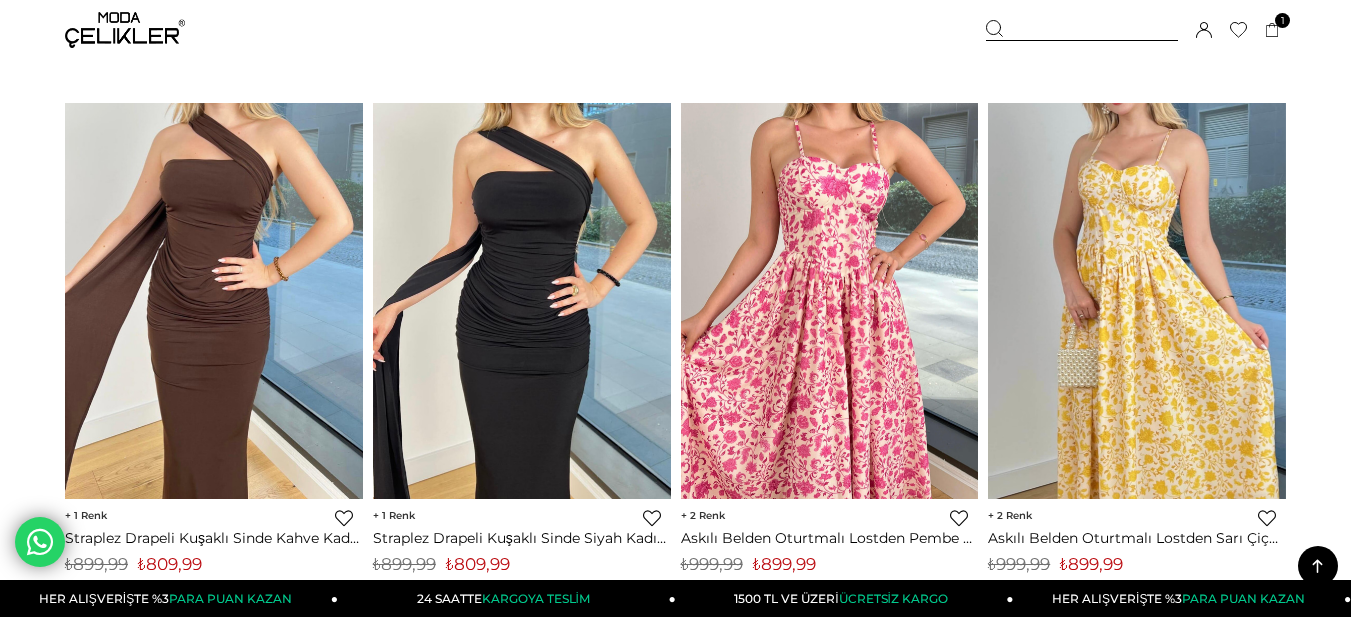 drag, startPoint x: 0, startPoint y: 201, endPoint x: 14, endPoint y: 111, distance: 91.08238 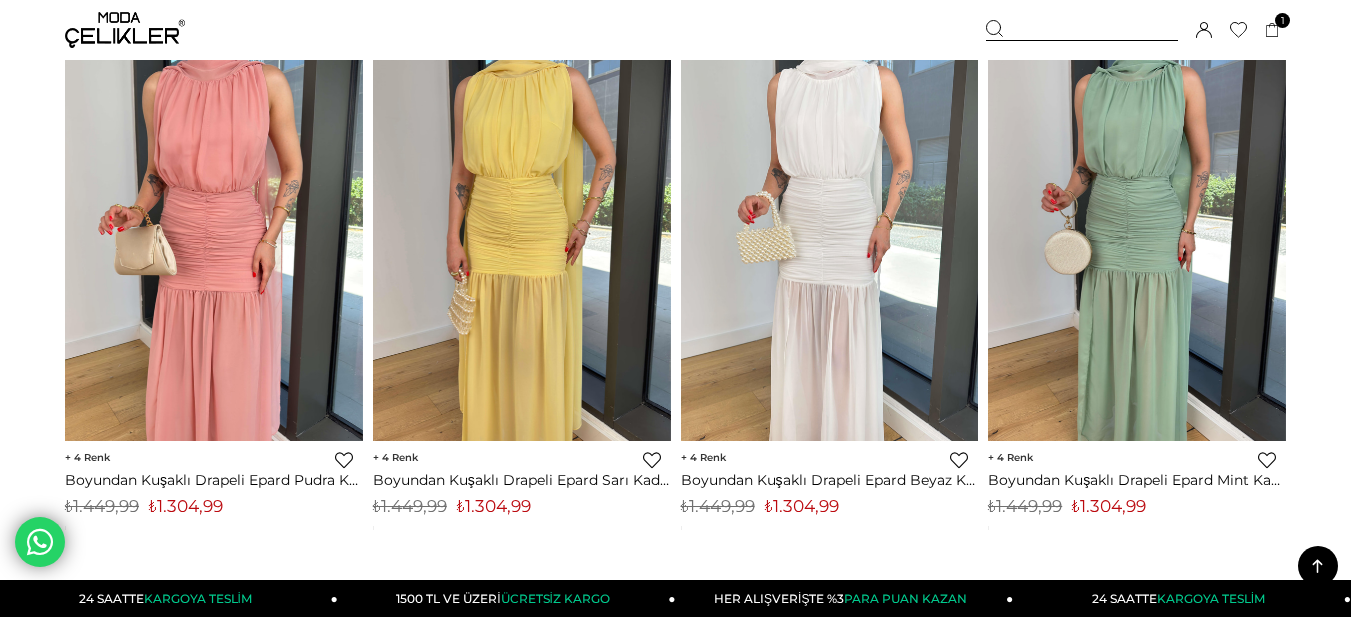 scroll, scrollTop: 2600, scrollLeft: 0, axis: vertical 